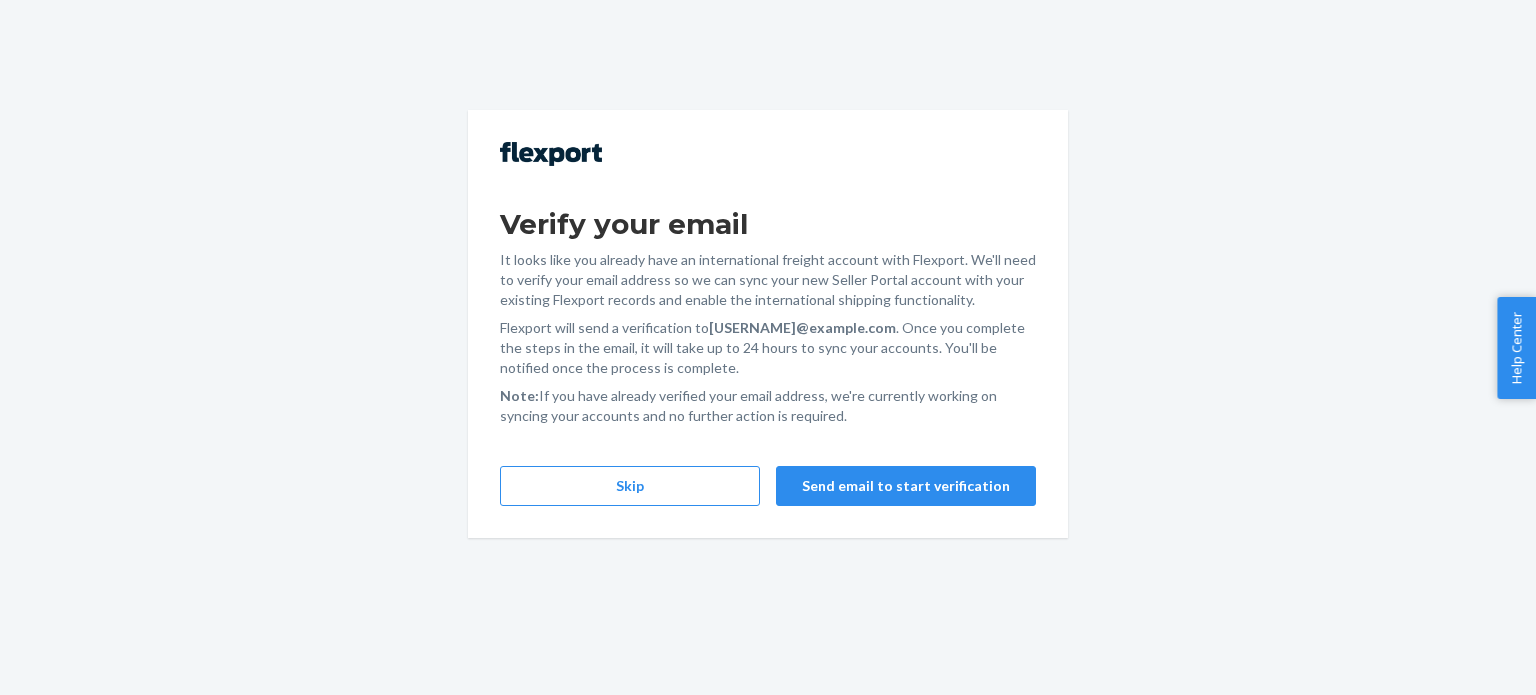 scroll, scrollTop: 0, scrollLeft: 0, axis: both 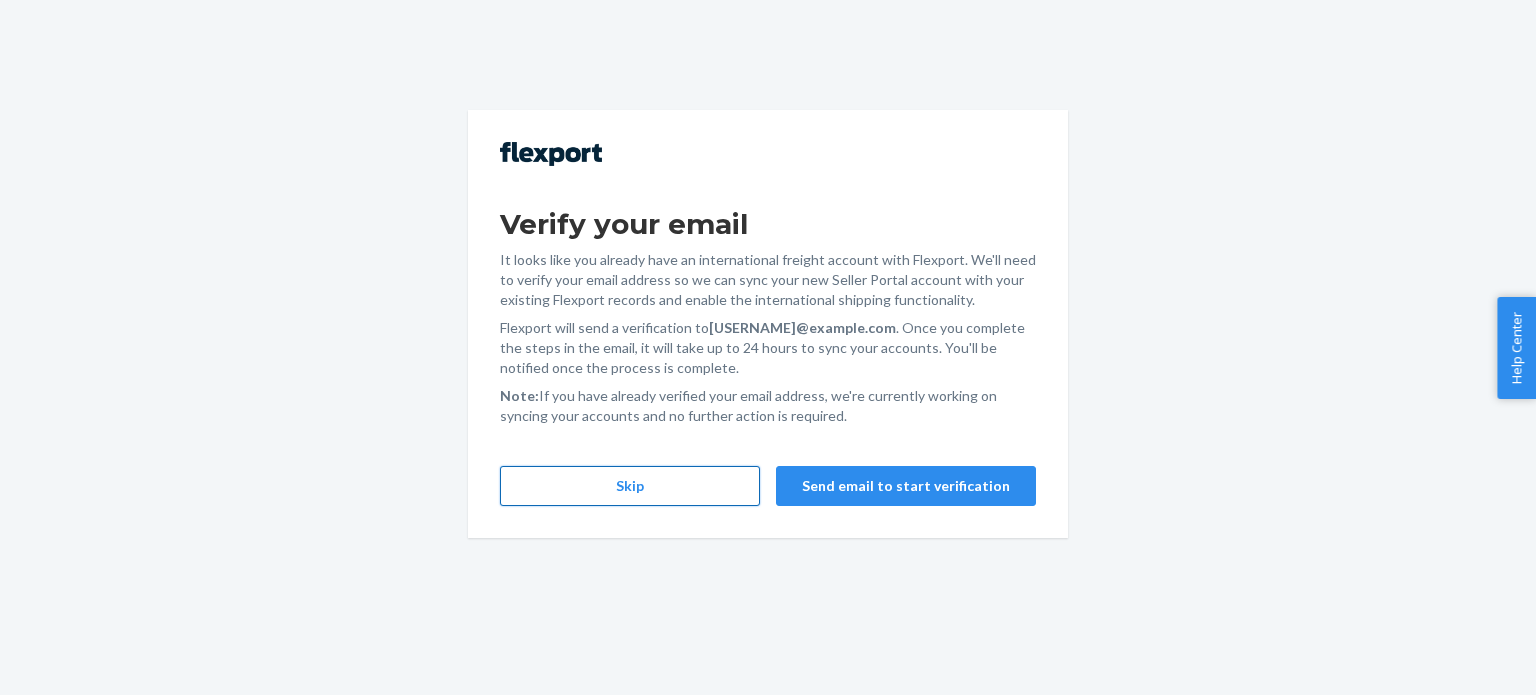 click on "Skip" at bounding box center (630, 486) 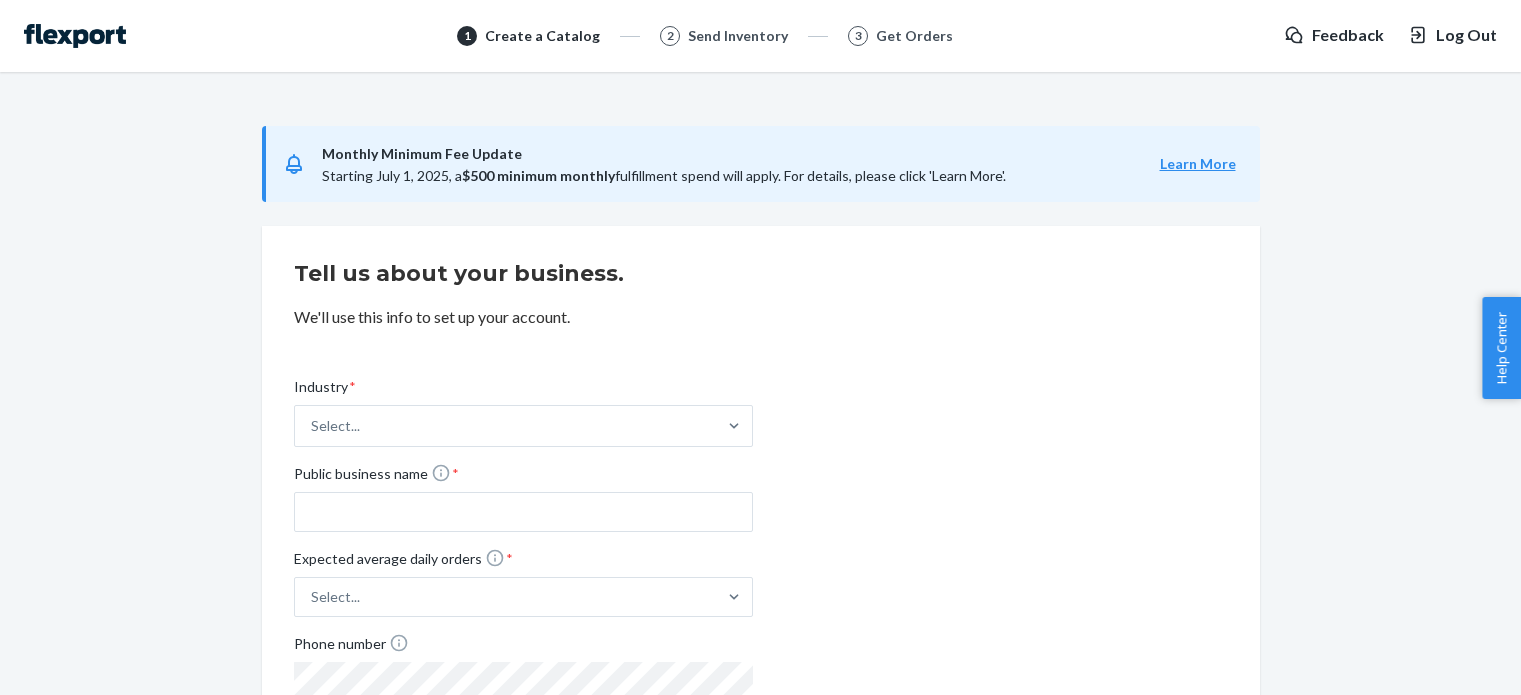 scroll, scrollTop: 0, scrollLeft: 0, axis: both 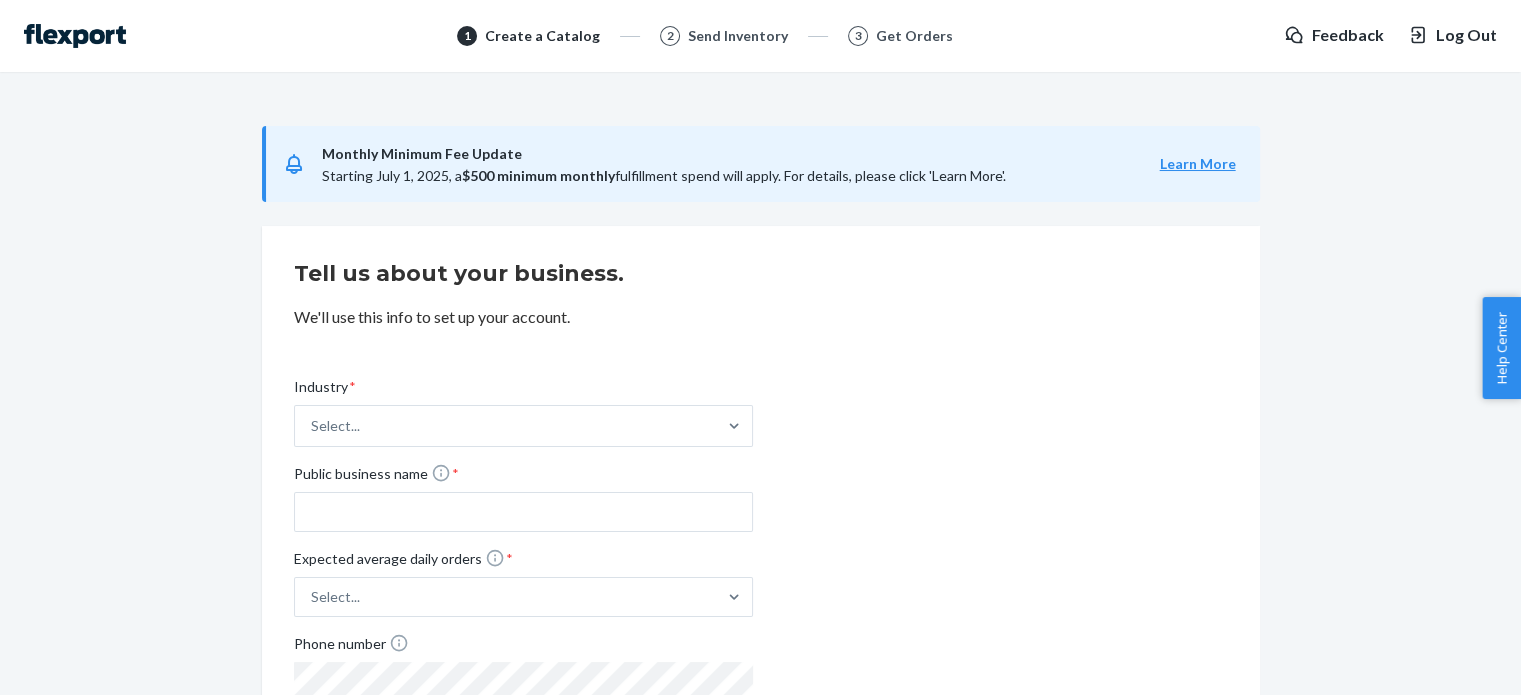 click on "1 Create a Catalog 2 Send Inventory 3 Get Orders Feedback Log Out" at bounding box center (760, 36) 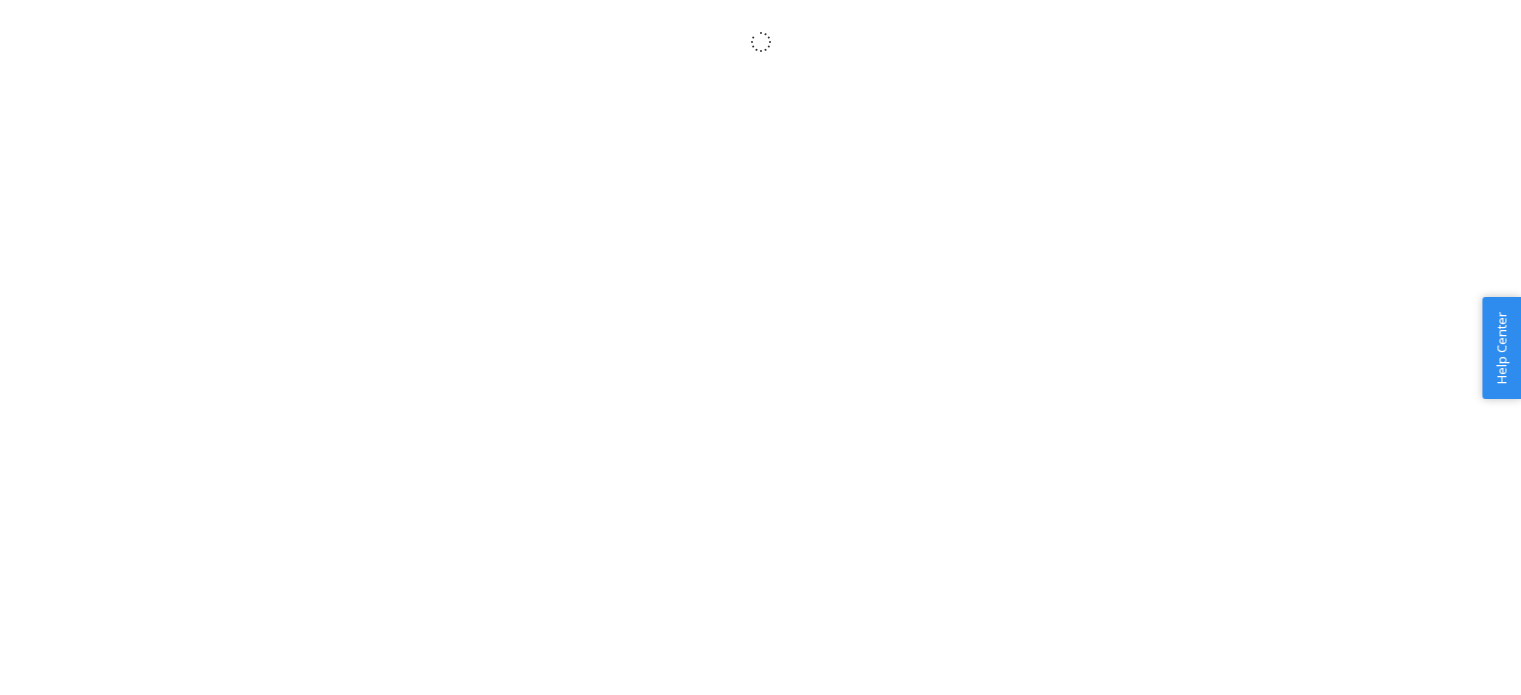 scroll, scrollTop: 0, scrollLeft: 0, axis: both 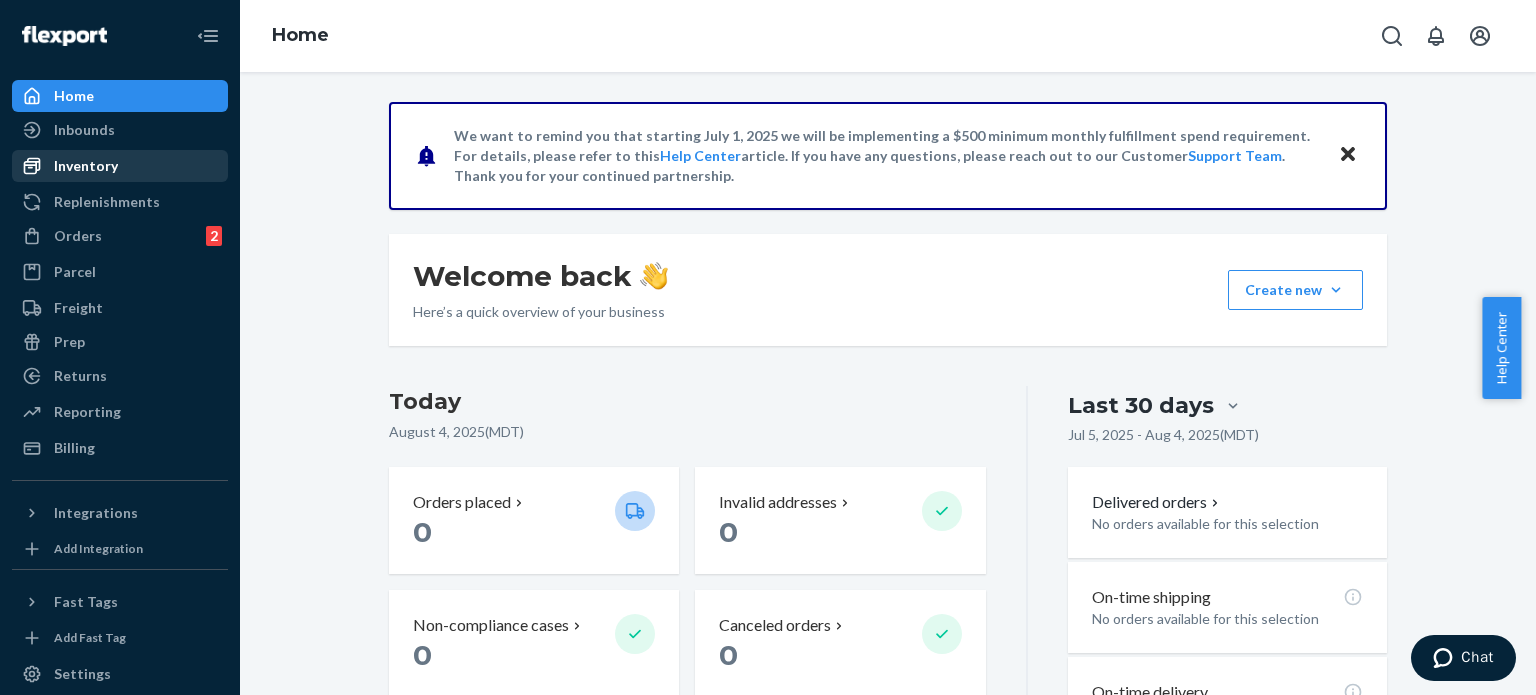click on "Inventory" at bounding box center (120, 166) 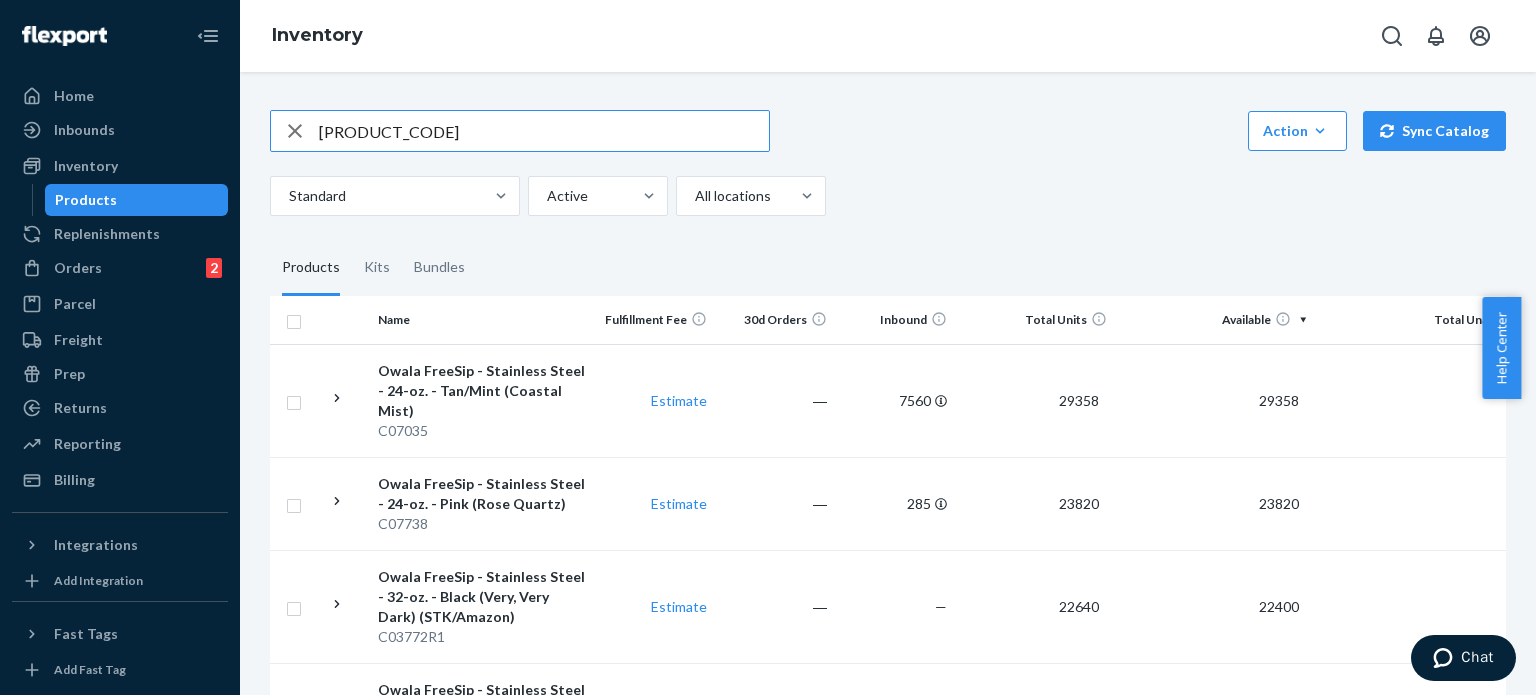 type on "C05959" 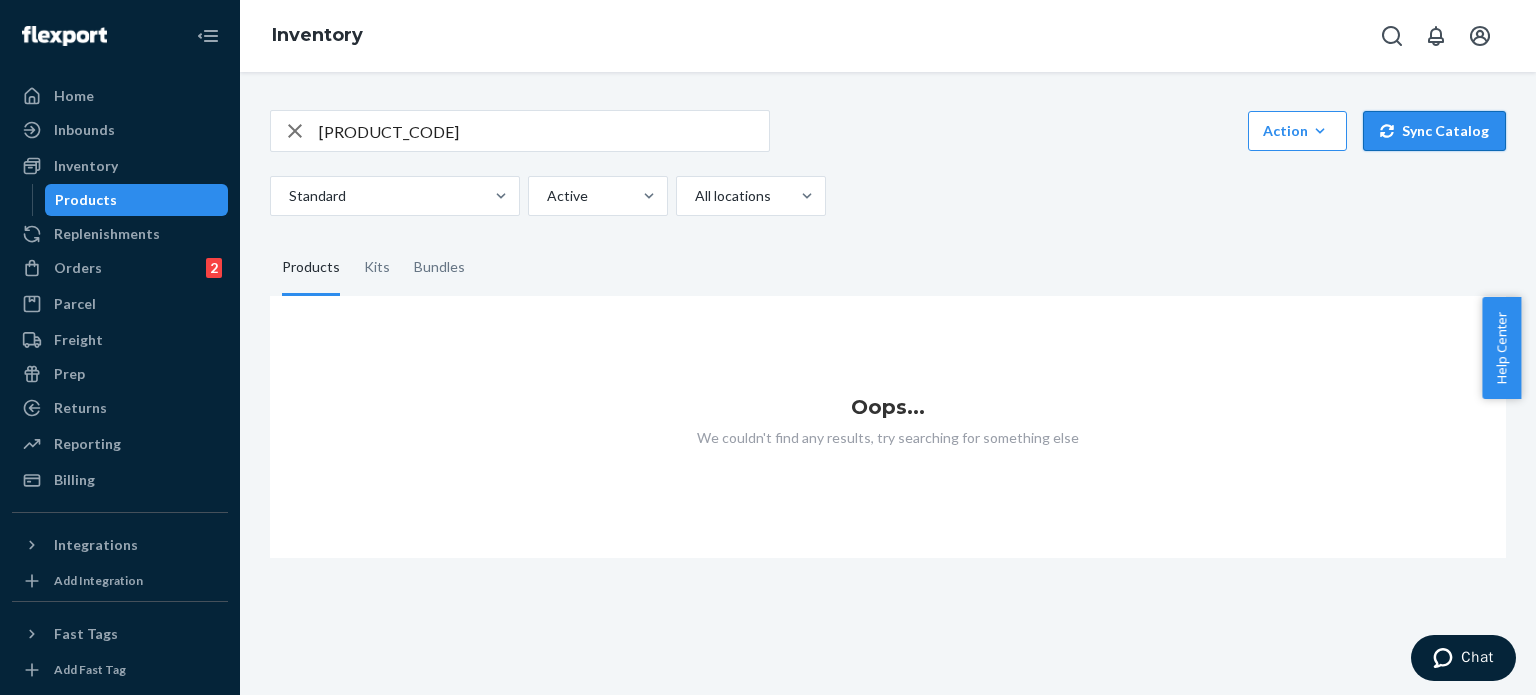 click on "Sync Catalog" at bounding box center [1434, 131] 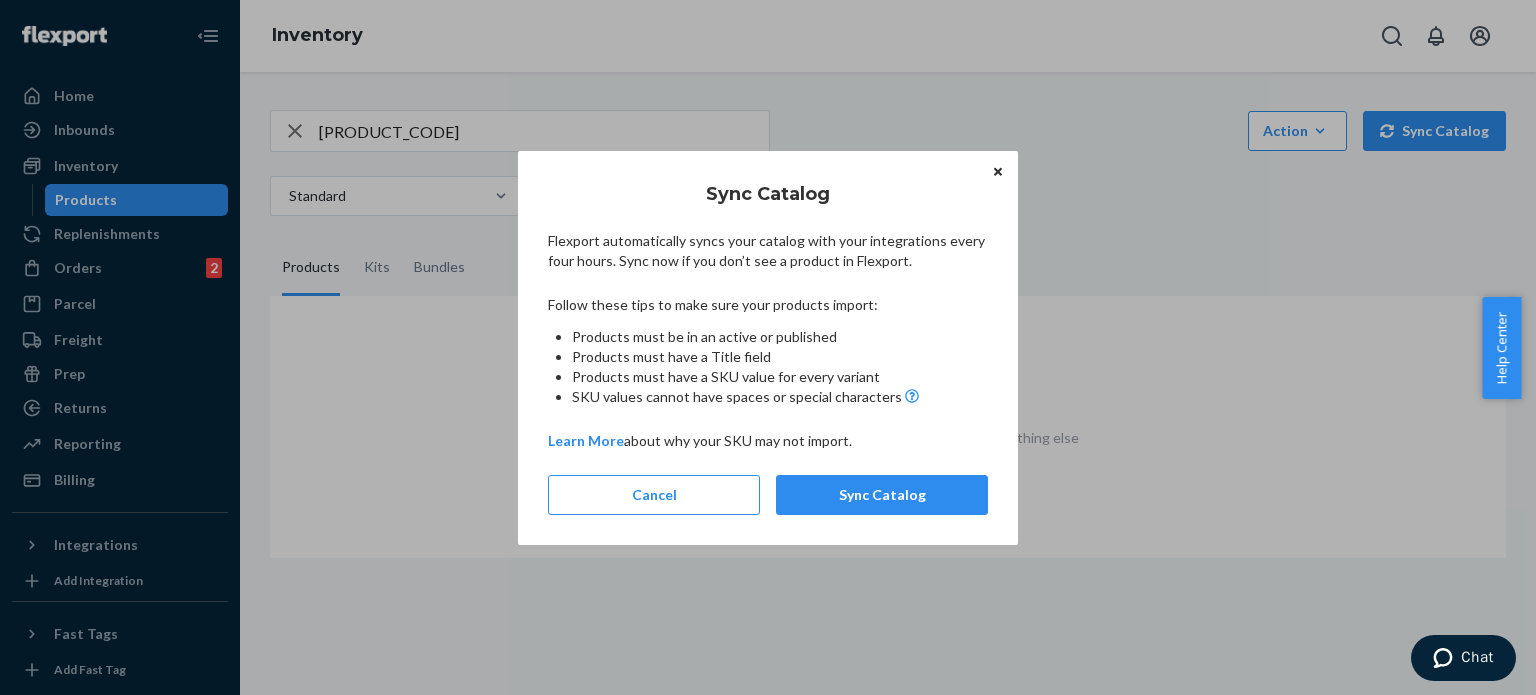 click 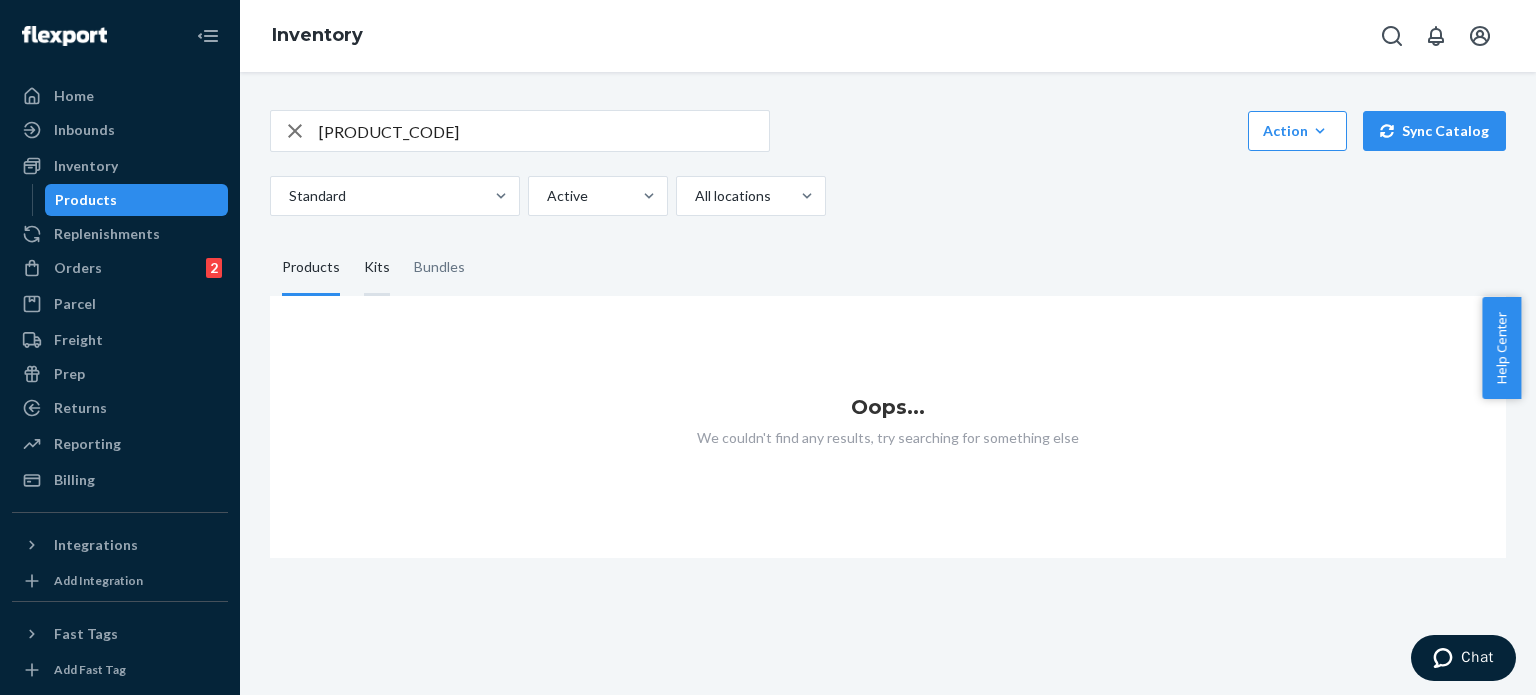 click on "Kits" at bounding box center [377, 268] 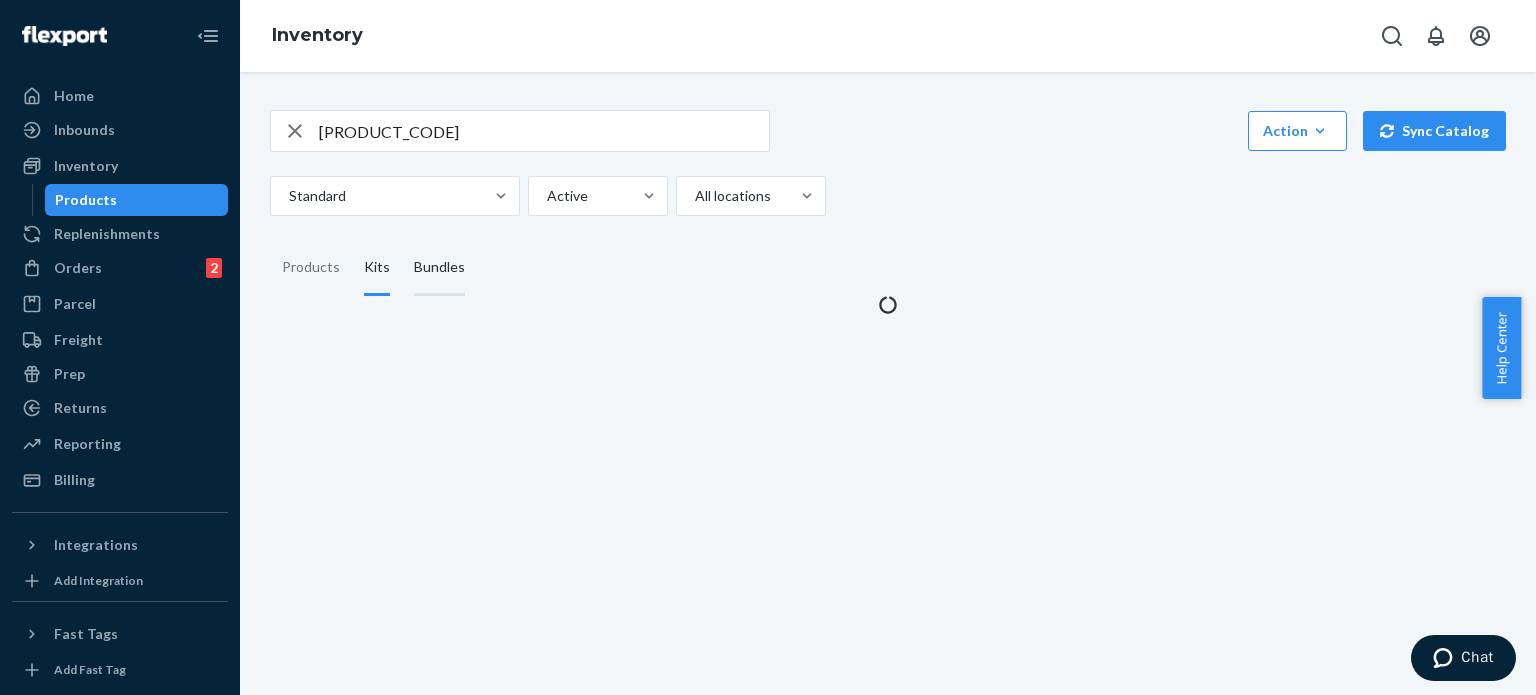 click on "Bundles" at bounding box center (439, 268) 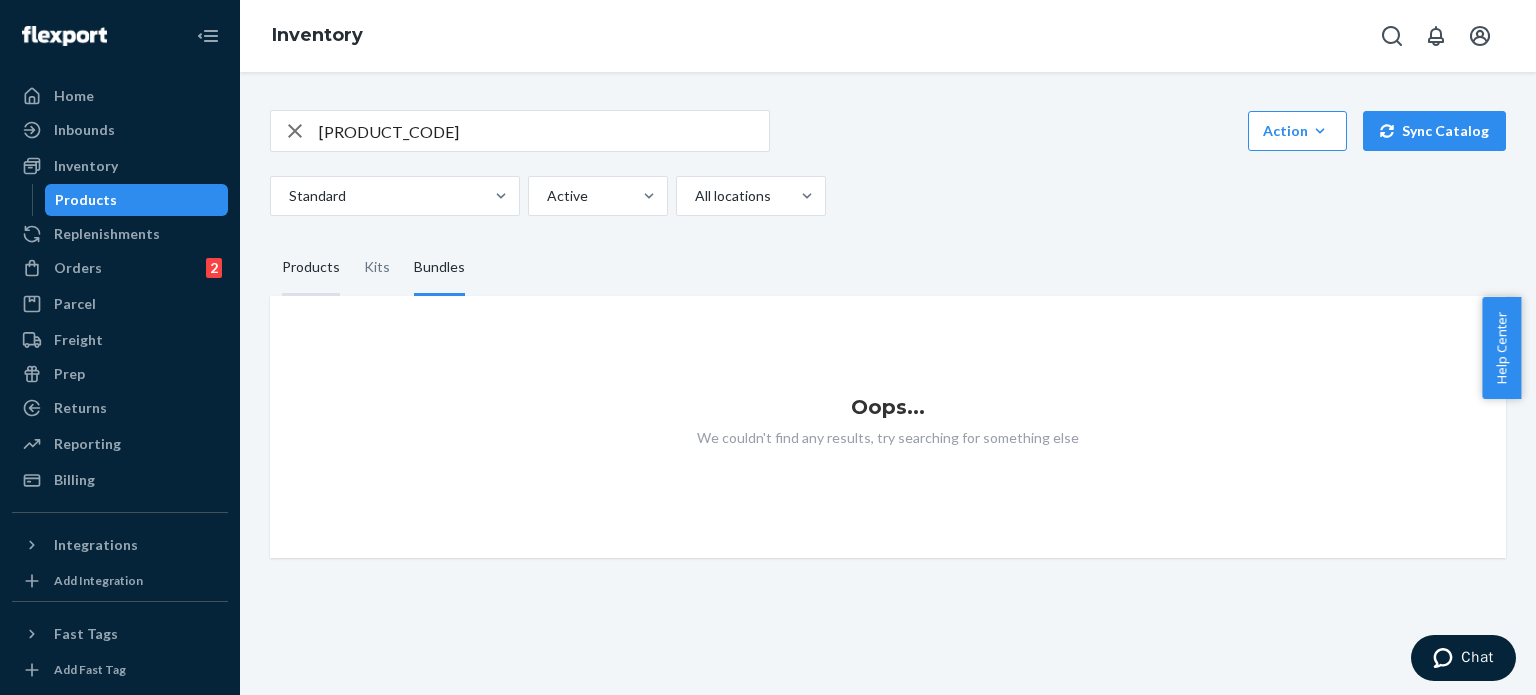 click on "Products" at bounding box center [311, 268] 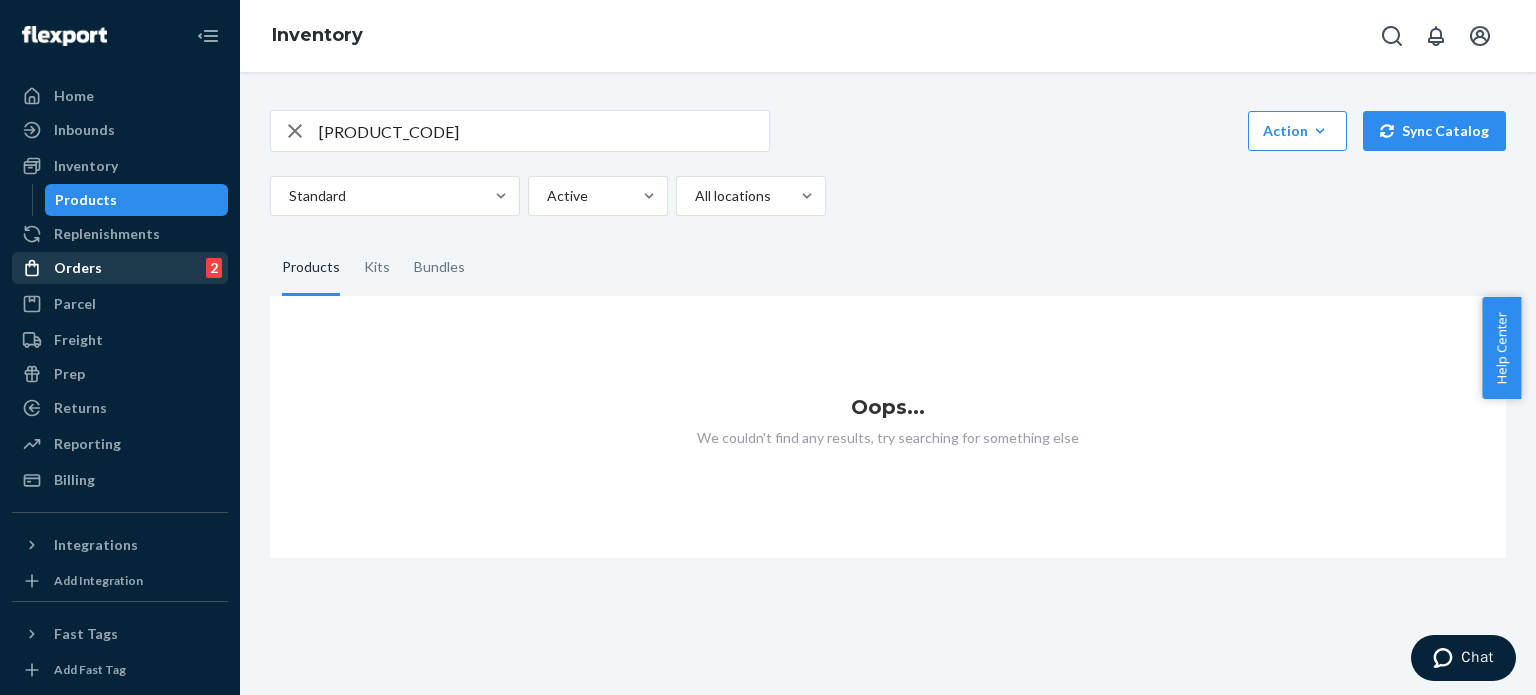 click on "Orders" at bounding box center (78, 268) 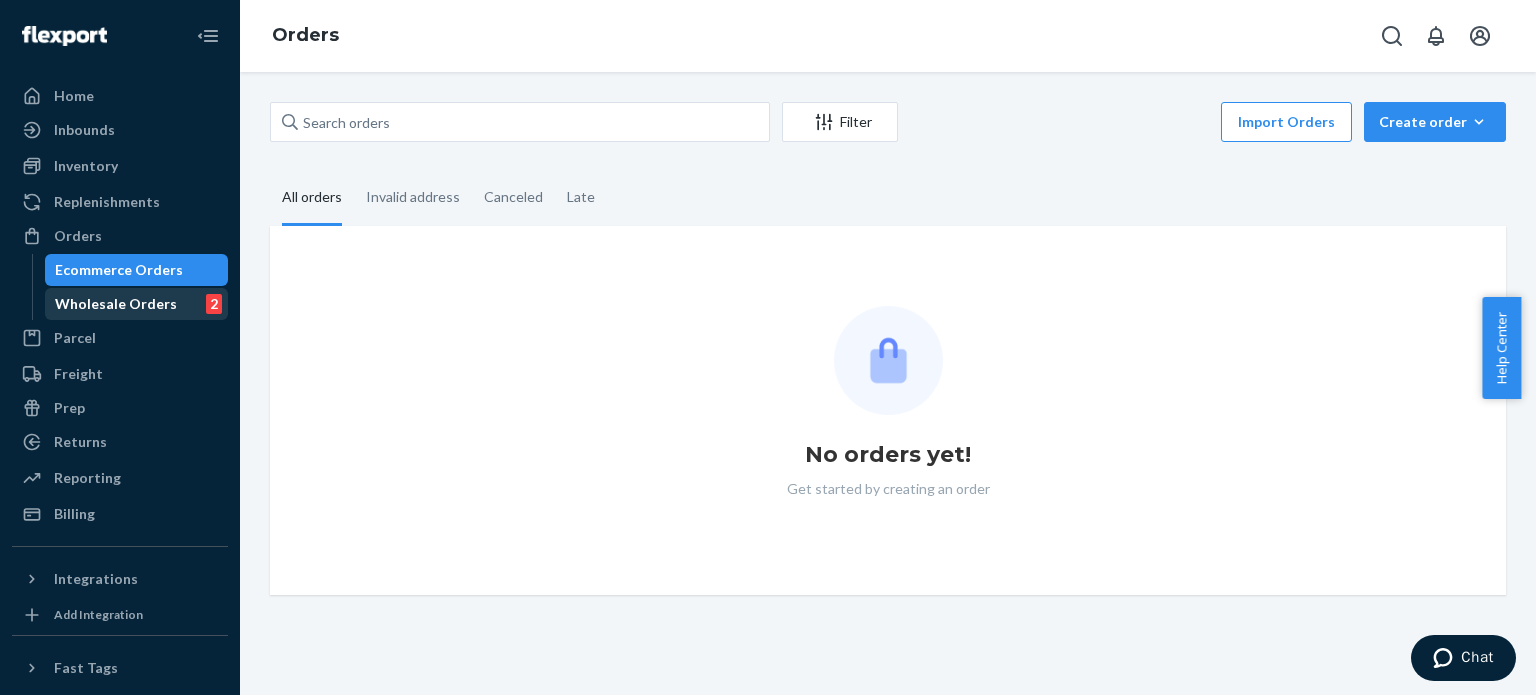 click on "Wholesale Orders" at bounding box center (116, 304) 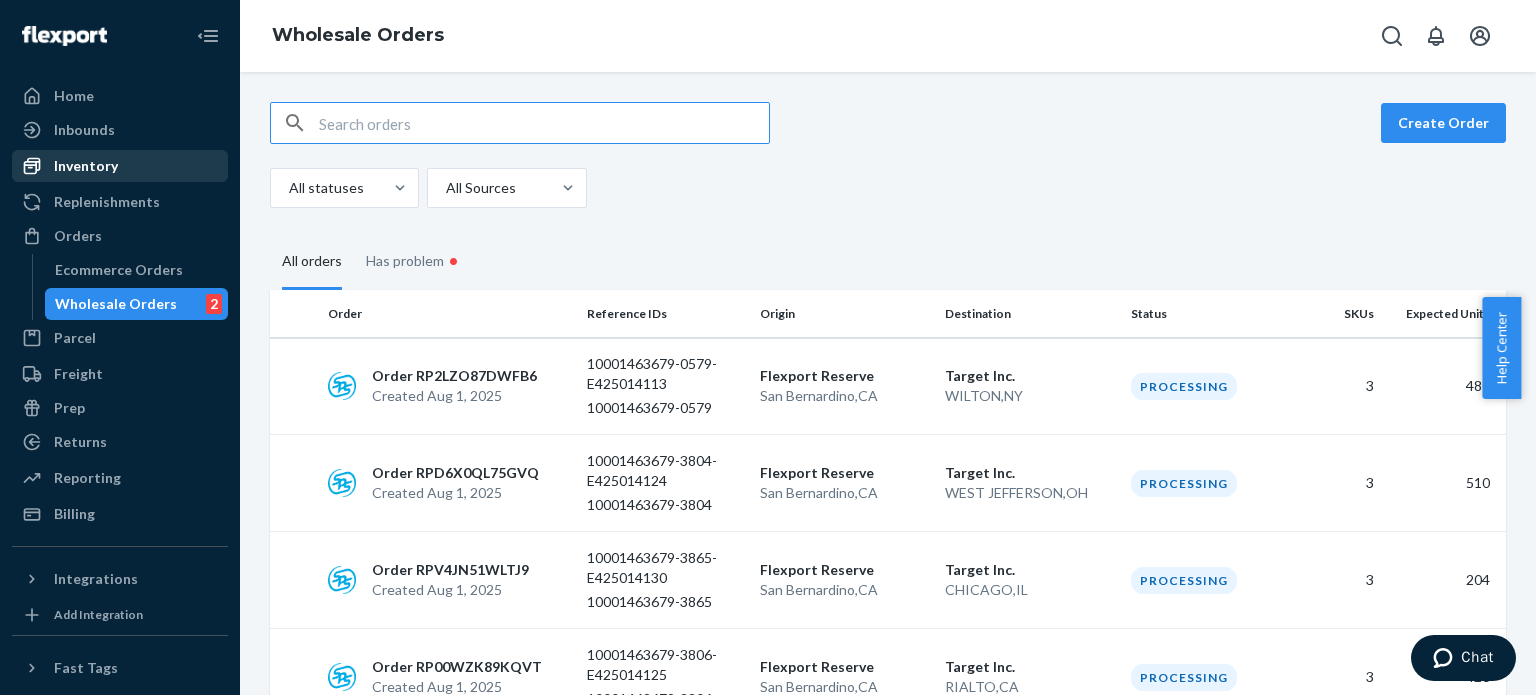click on "Inventory" at bounding box center [86, 166] 